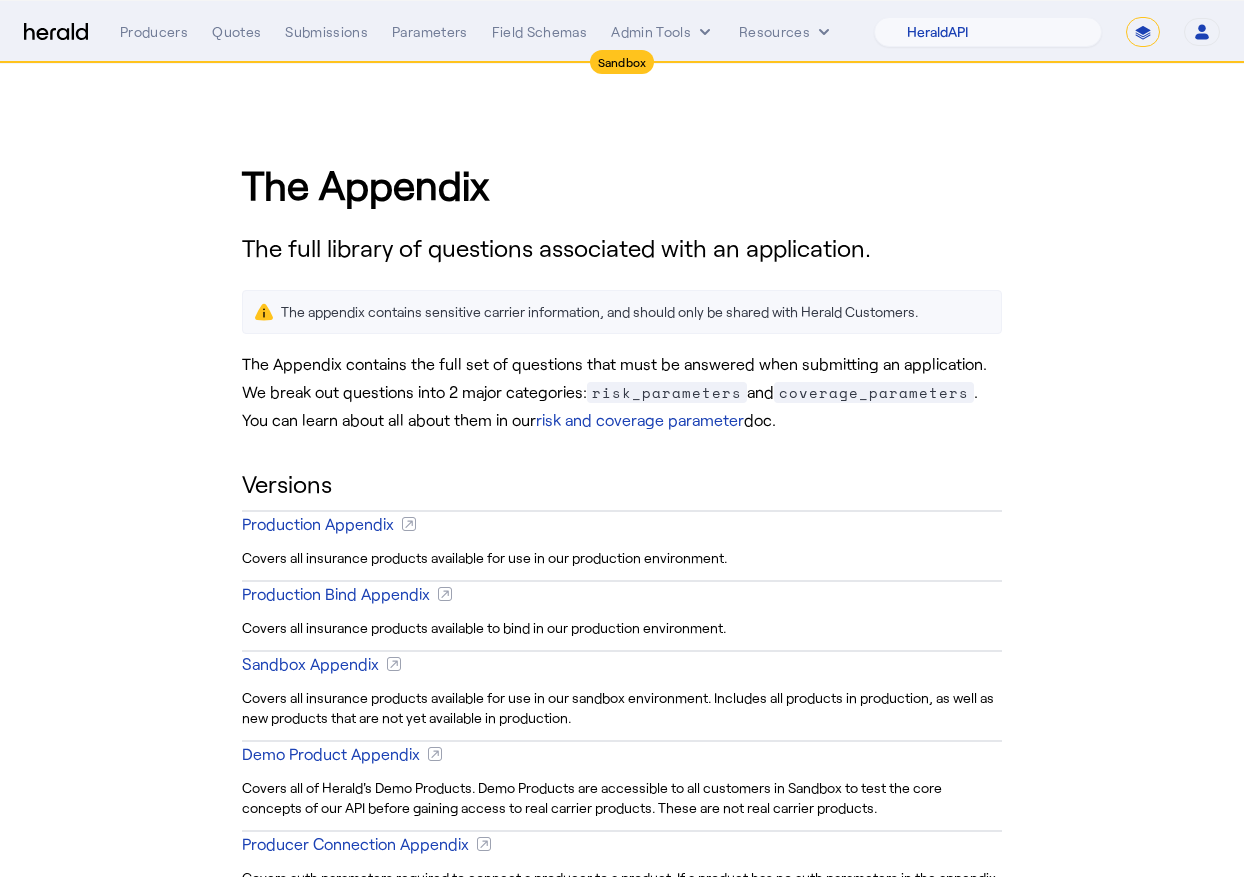 select on "pfm_2v8p_herald_api" 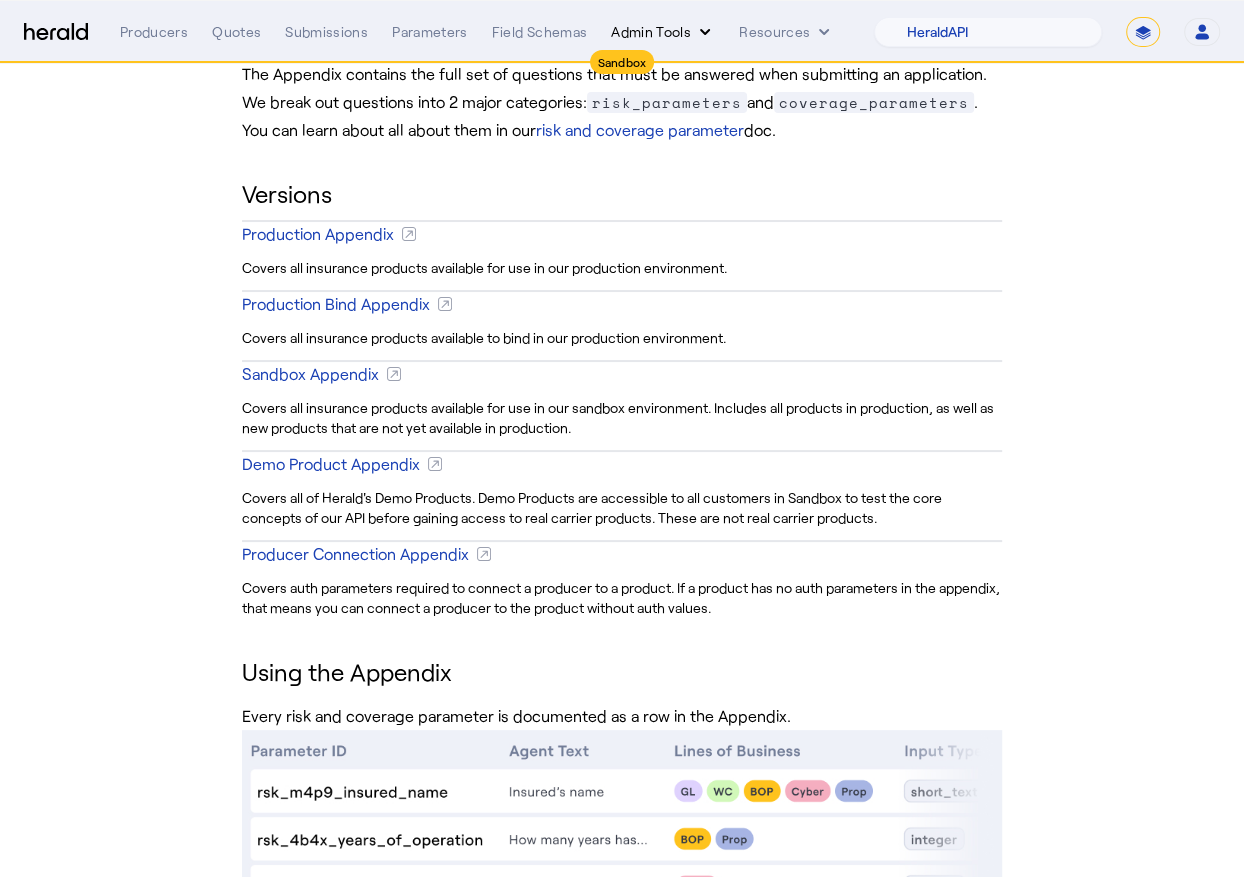 click on "Admin Tools" at bounding box center (663, 32) 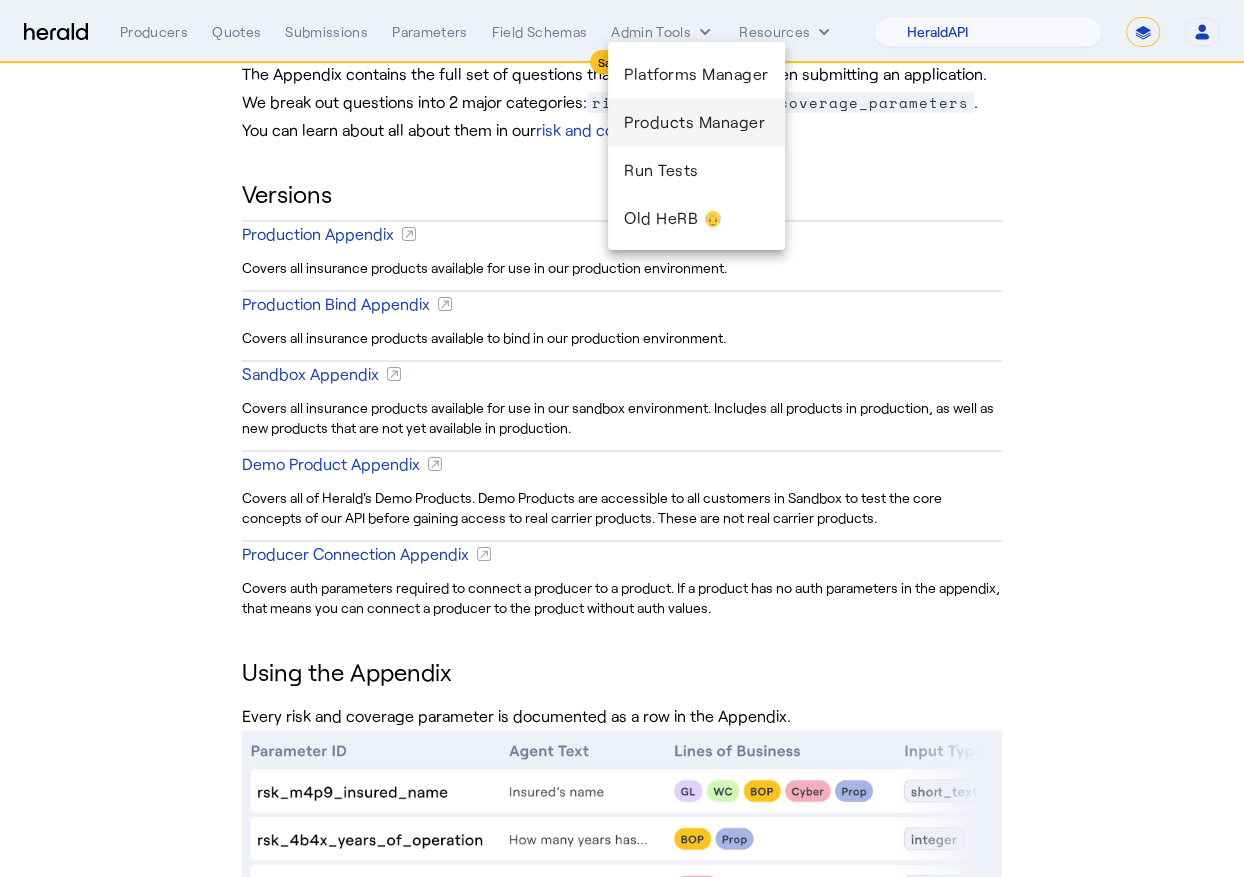 click on "Products Manager" at bounding box center [696, 122] 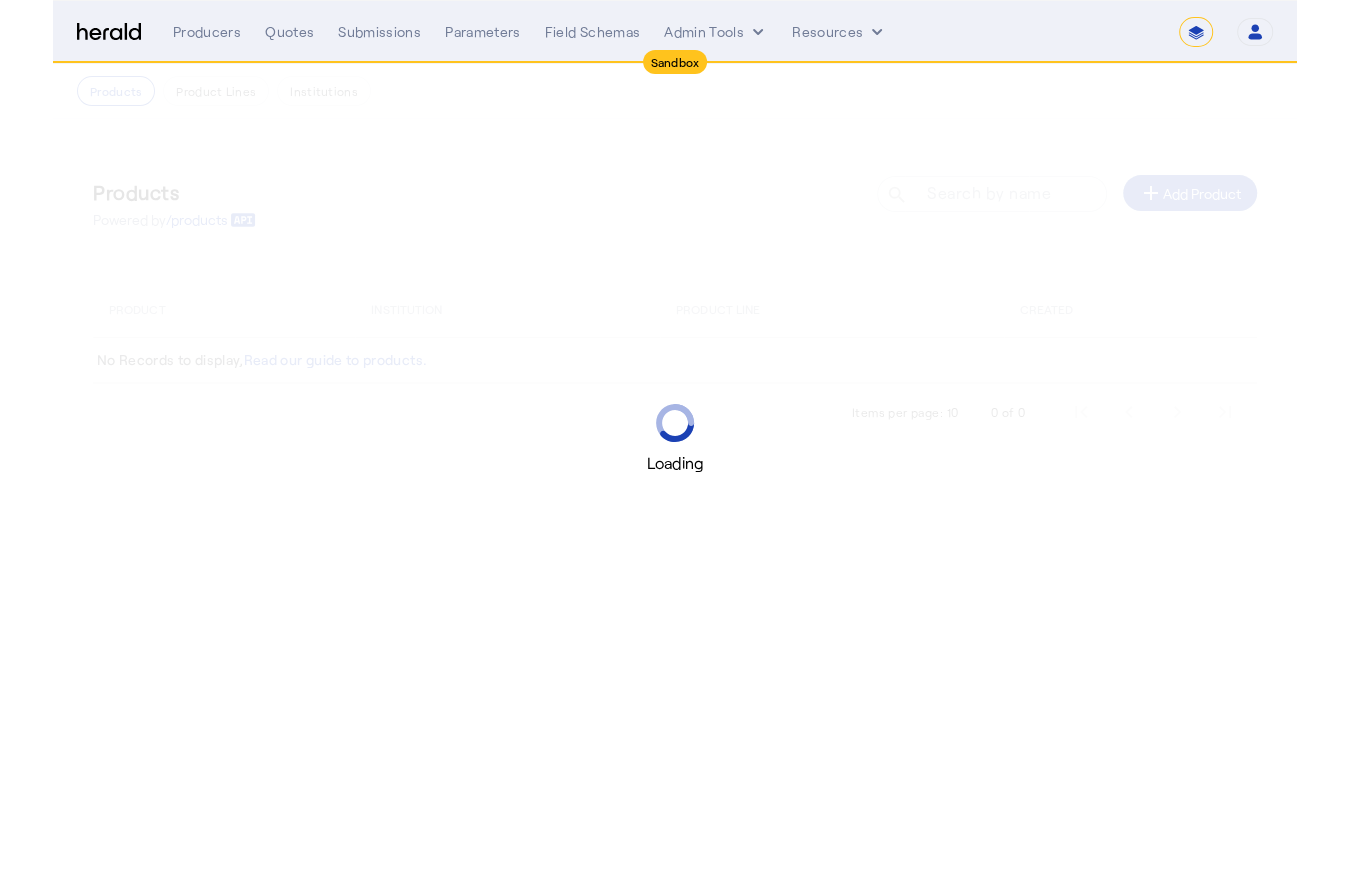 scroll, scrollTop: 0, scrollLeft: 0, axis: both 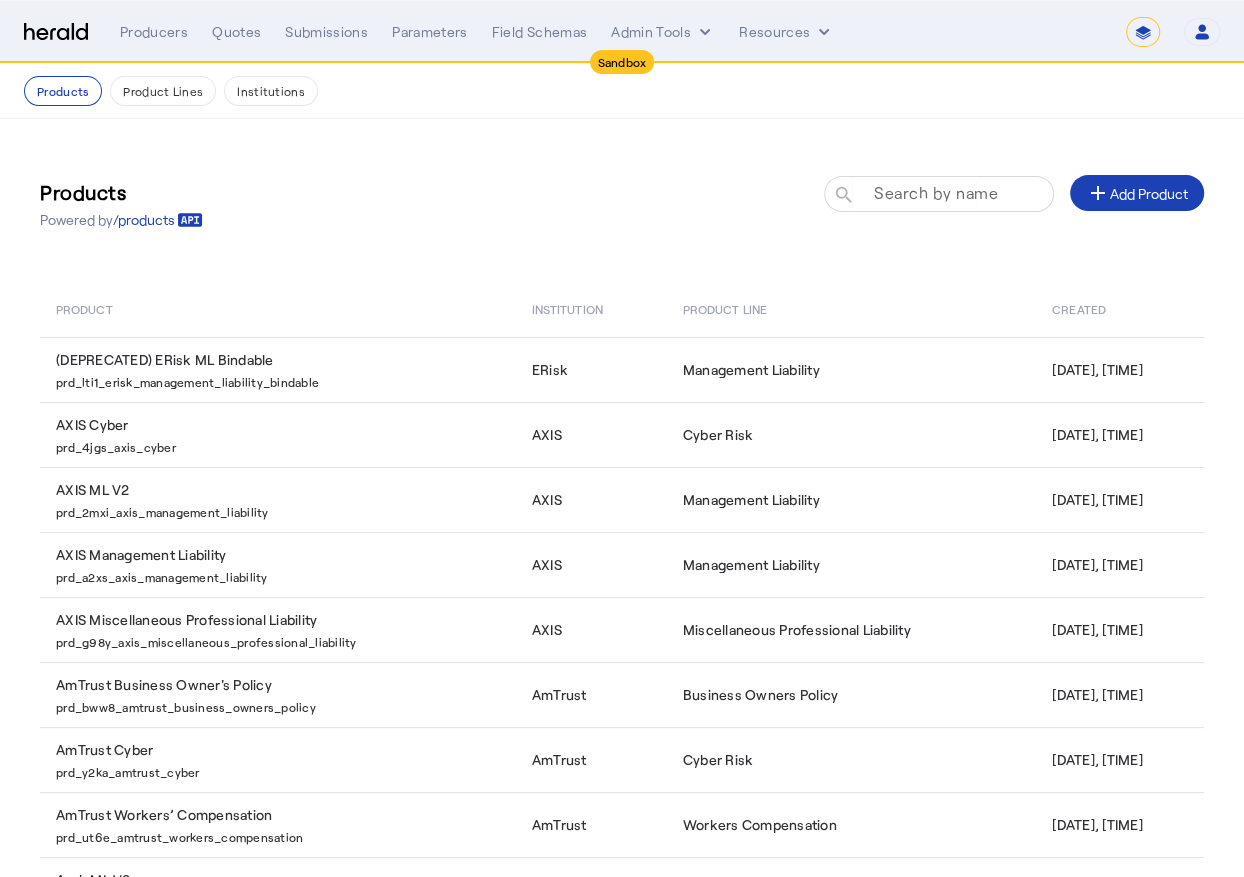 click 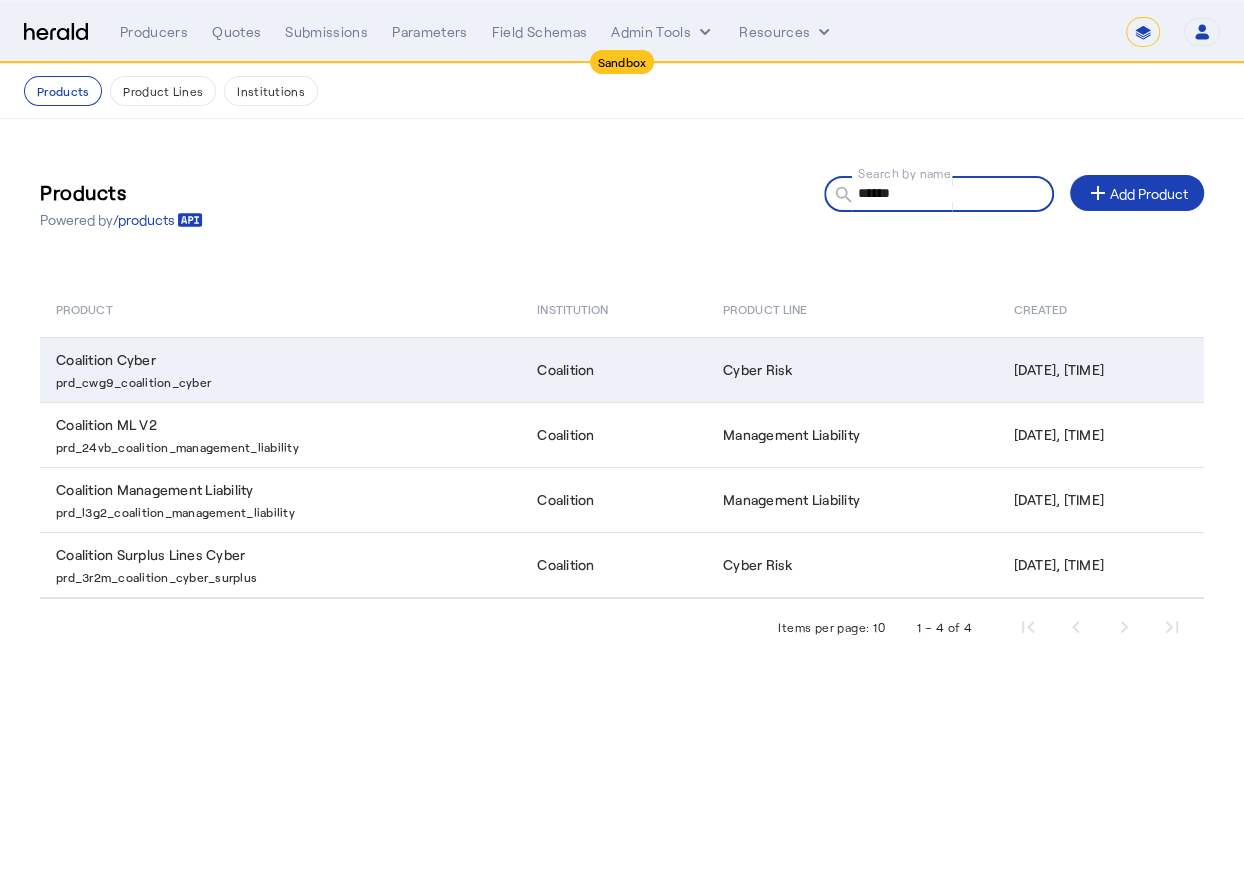 type on "******" 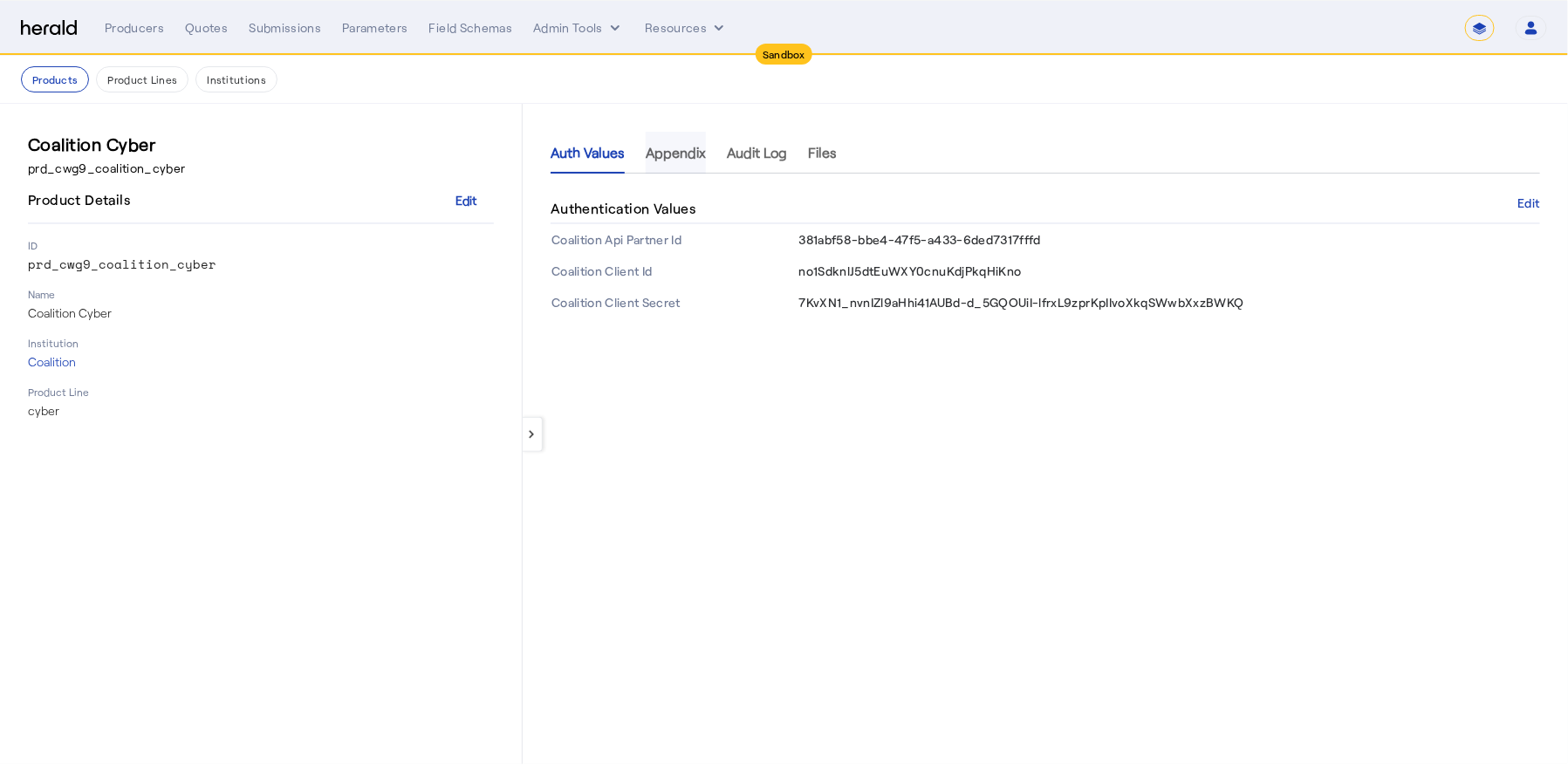 click on "Appendix" at bounding box center [675, 153] 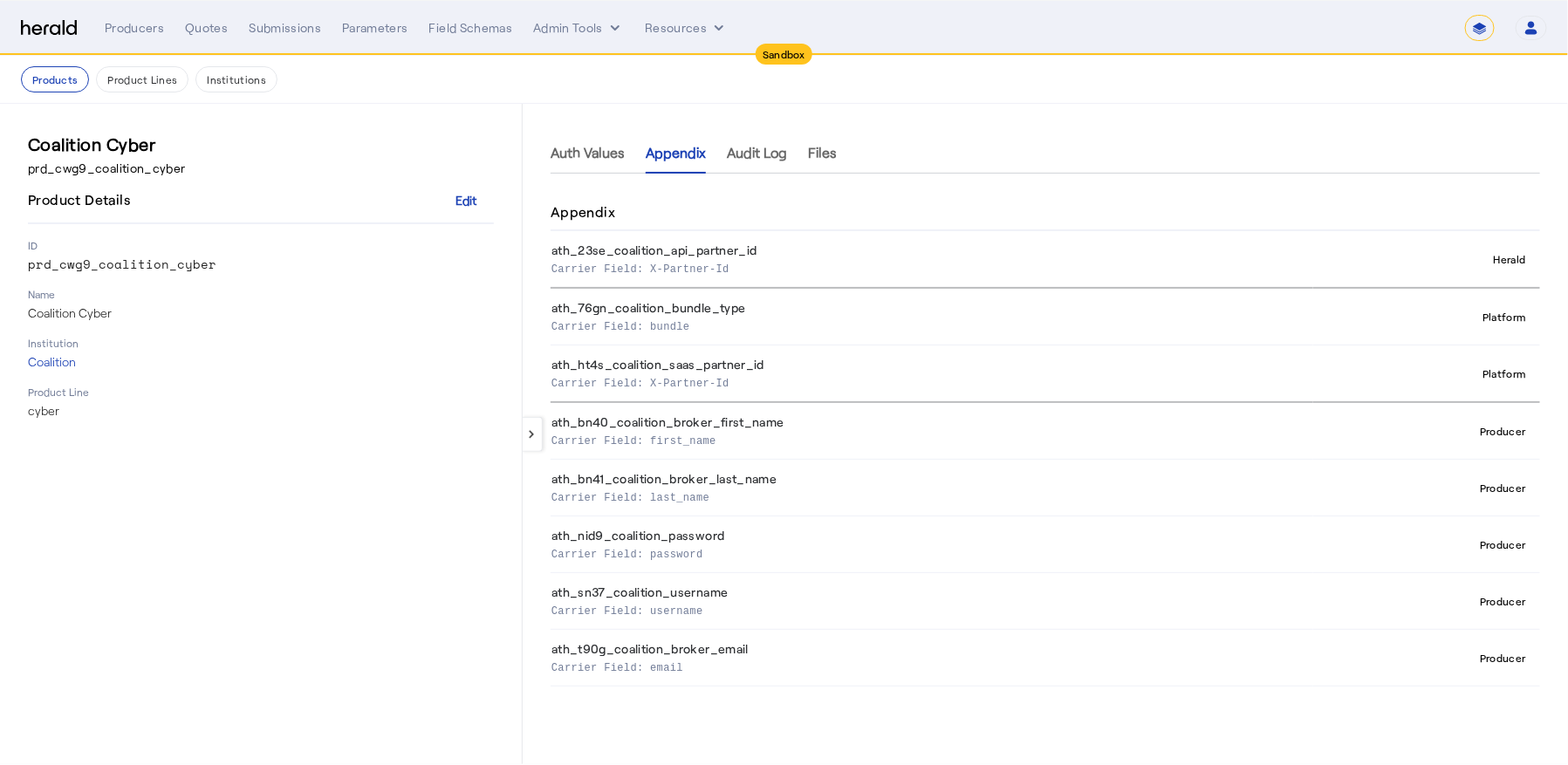 drag, startPoint x: 722, startPoint y: 606, endPoint x: 551, endPoint y: 608, distance: 171.0117 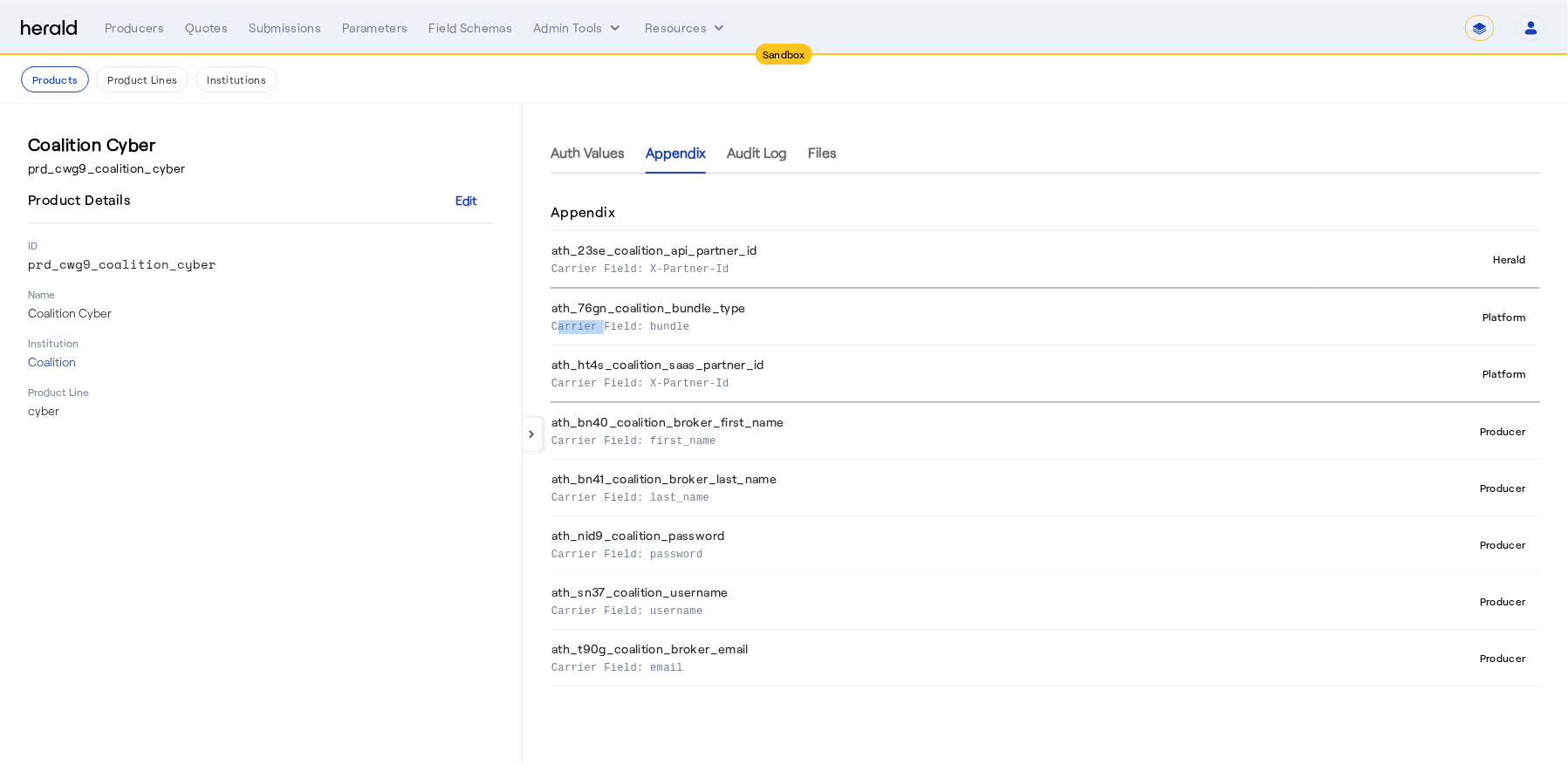 click on "Carrier Field: bundle" 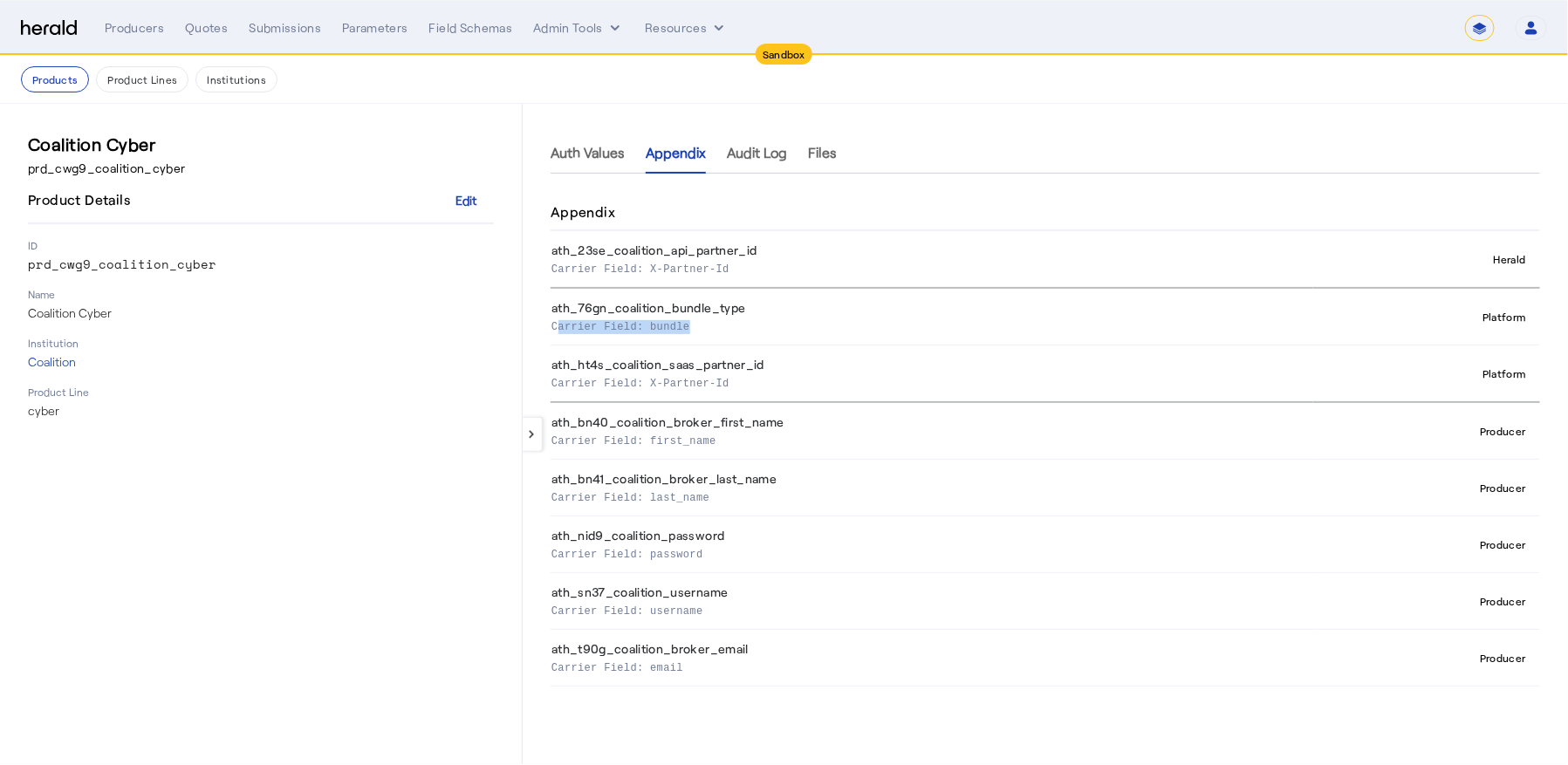 click on "Carrier Field: bundle" 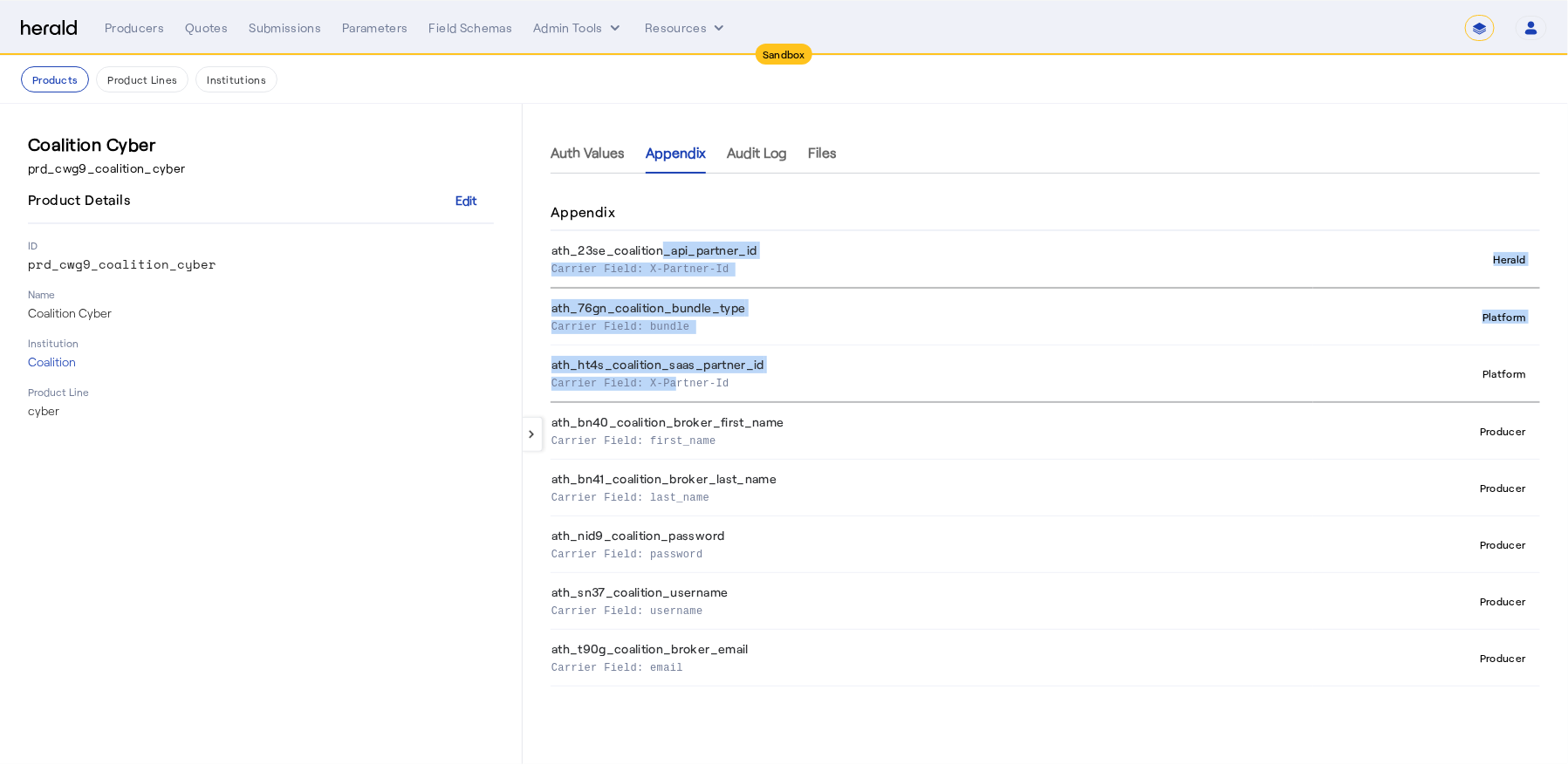 drag, startPoint x: 654, startPoint y: 251, endPoint x: 668, endPoint y: 374, distance: 123.79418 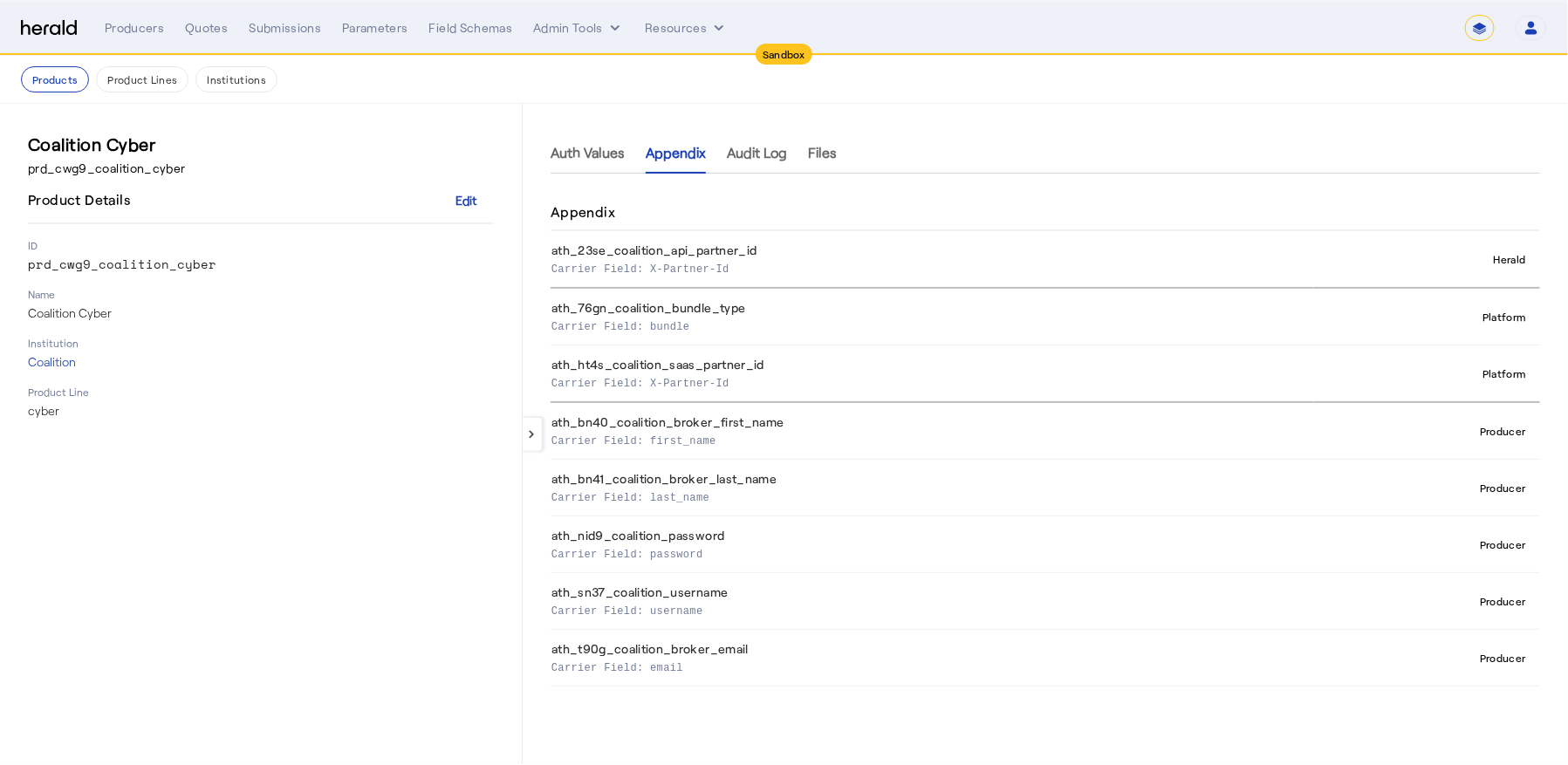 click on "Carrier Field: username" 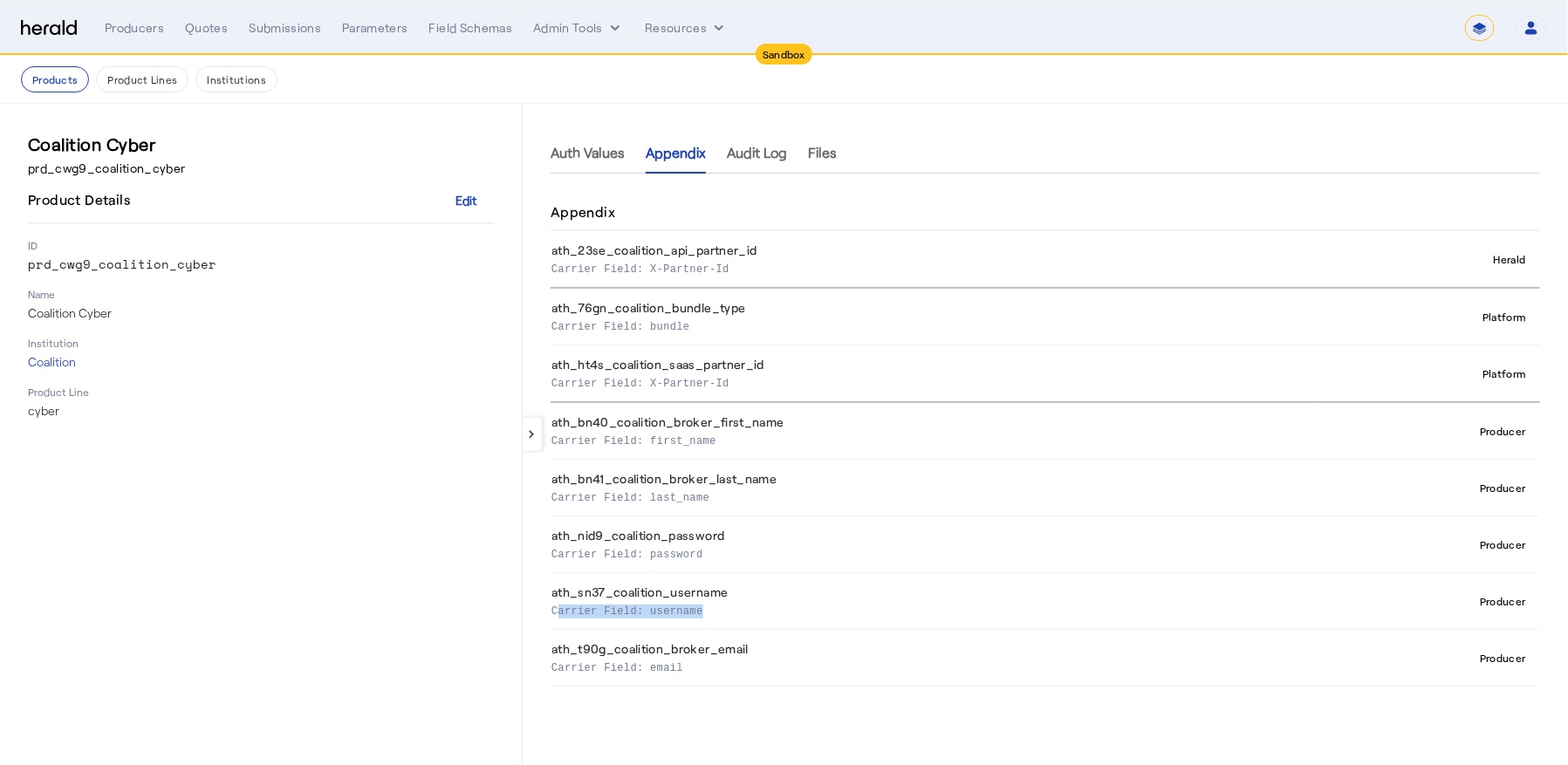 click on "Carrier Field: username" 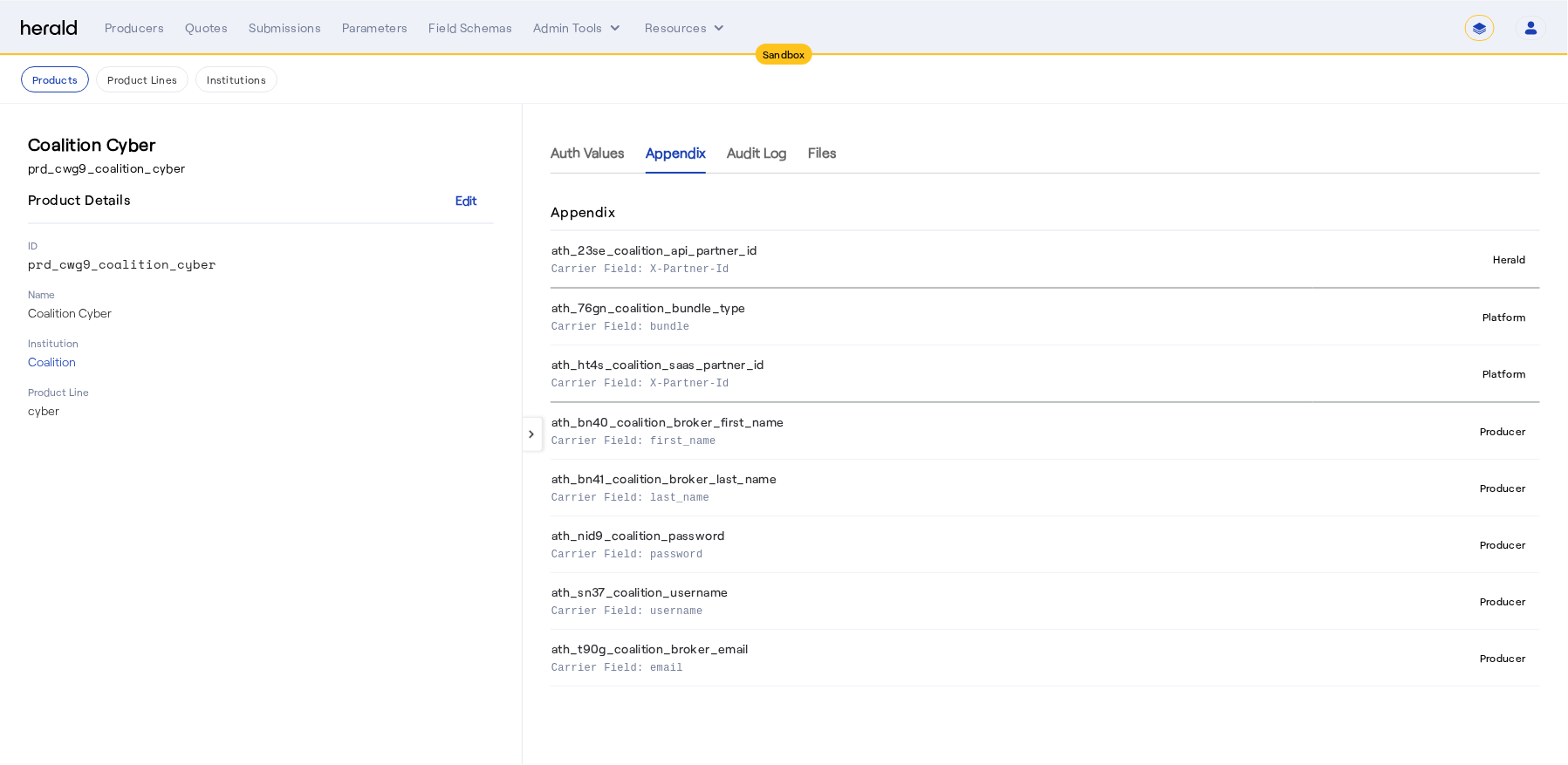 click on "Carrier Field: email" 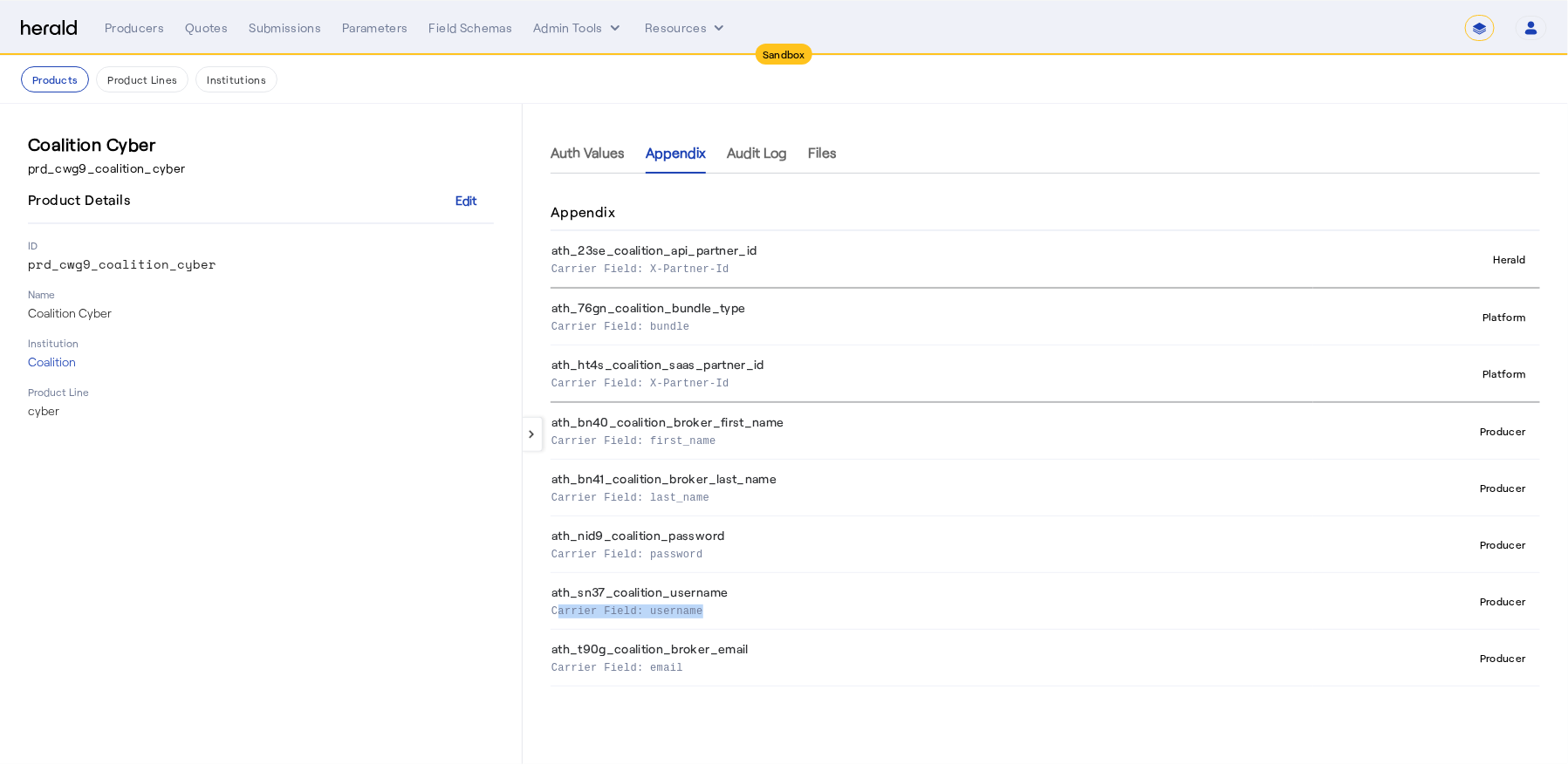 click on "Carrier Field: username" 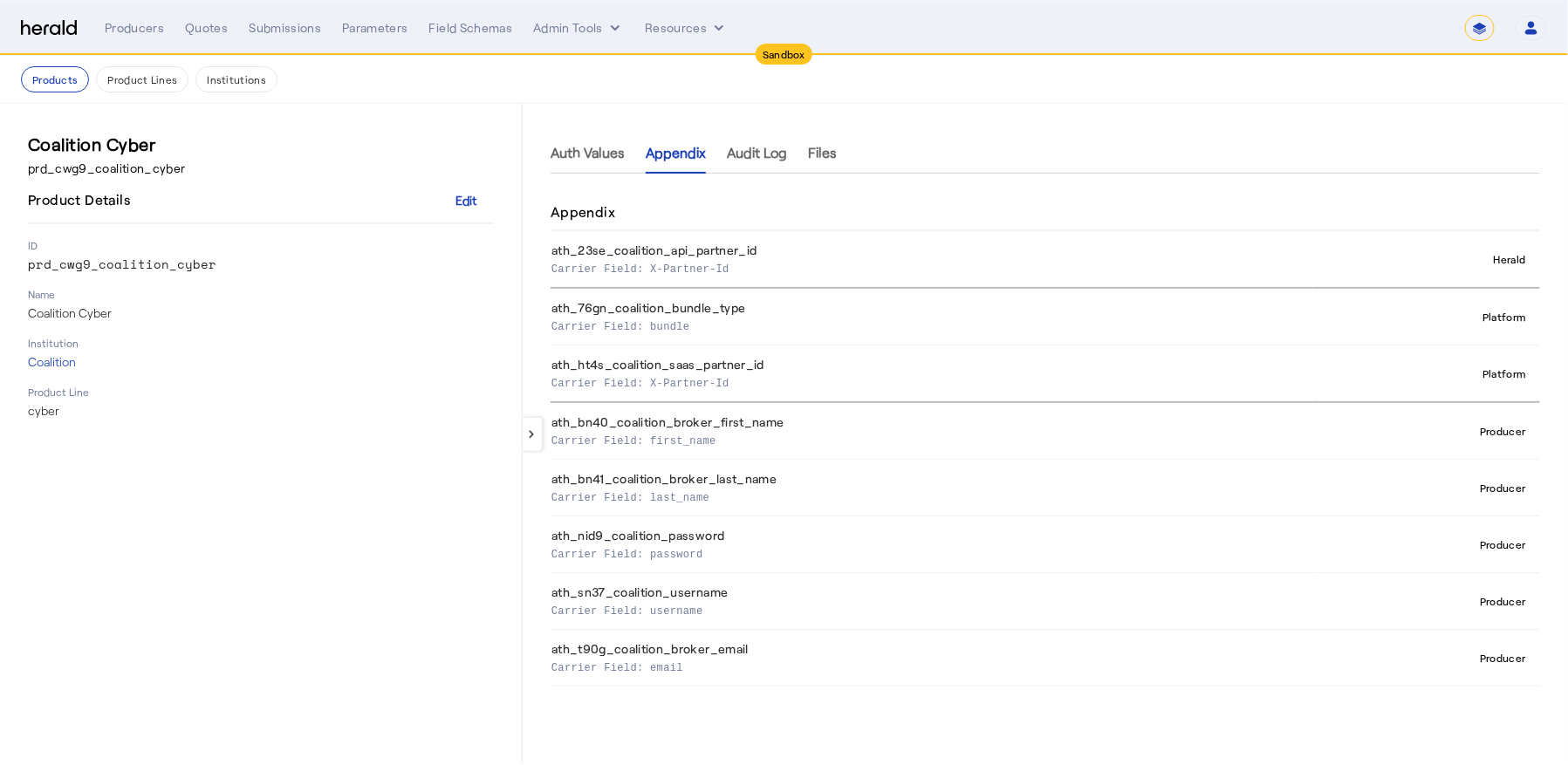 click on "[USERNAME]" 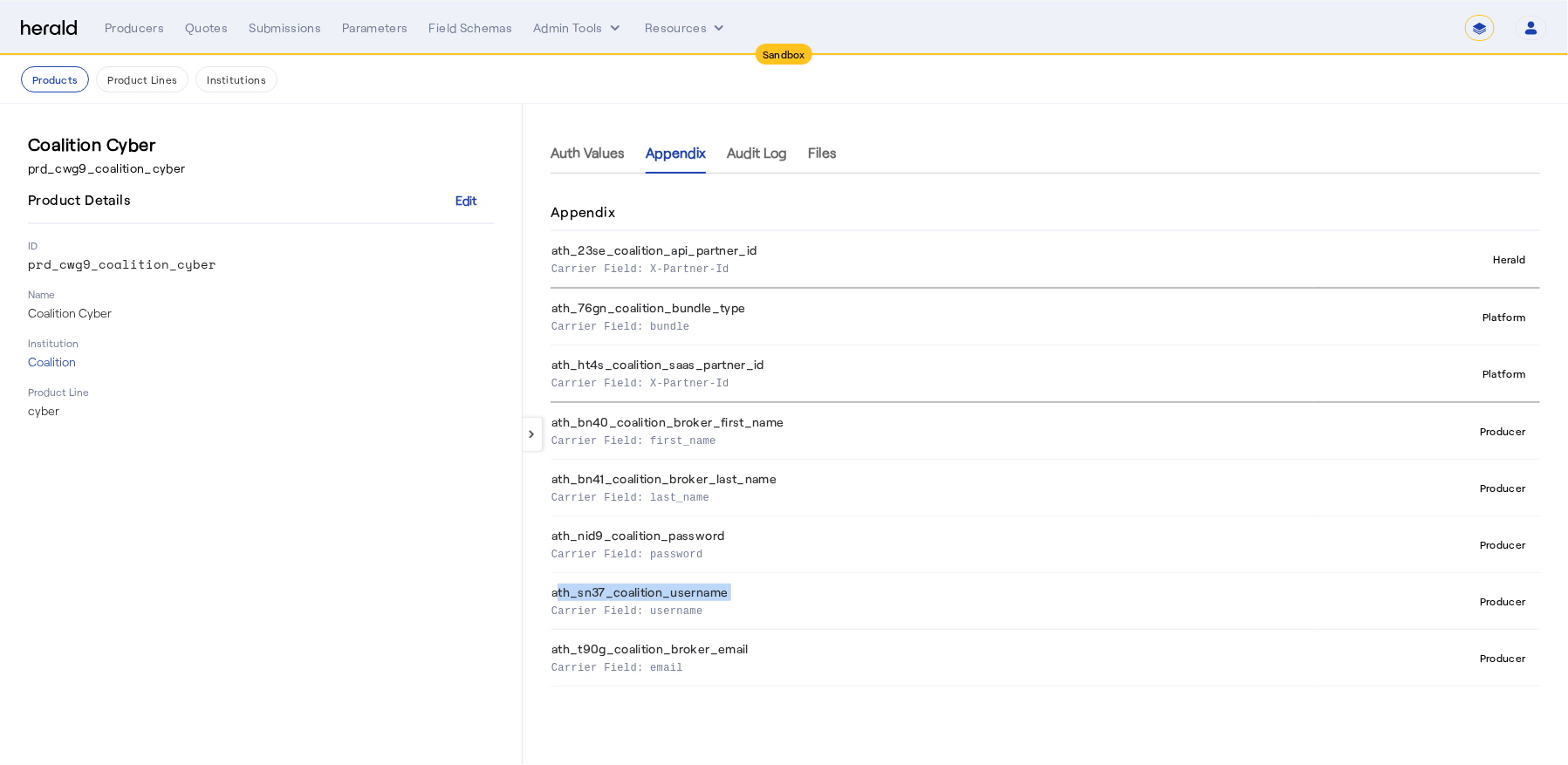 click on "[USERNAME]" 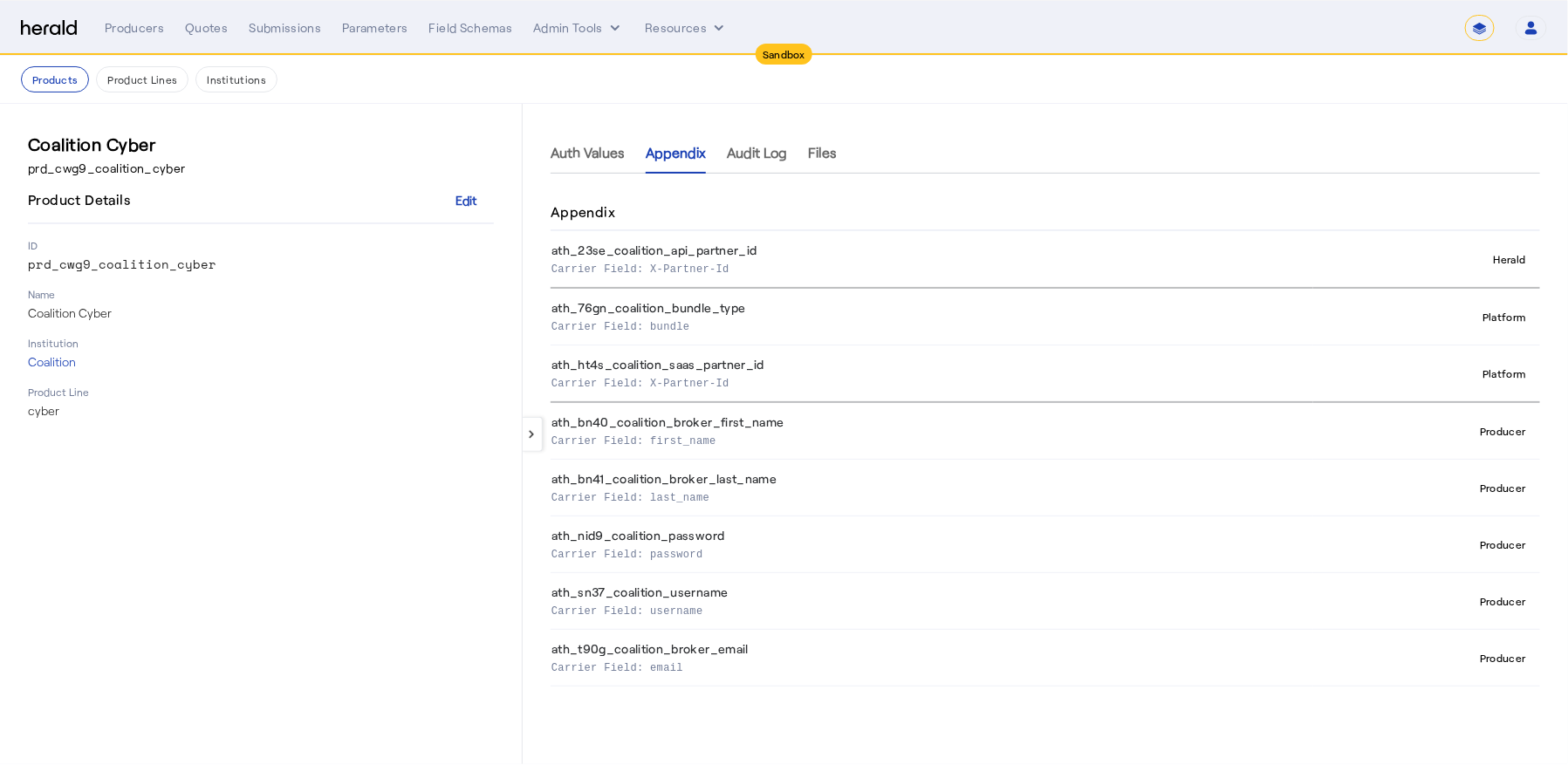 click on "Carrier Field: email" 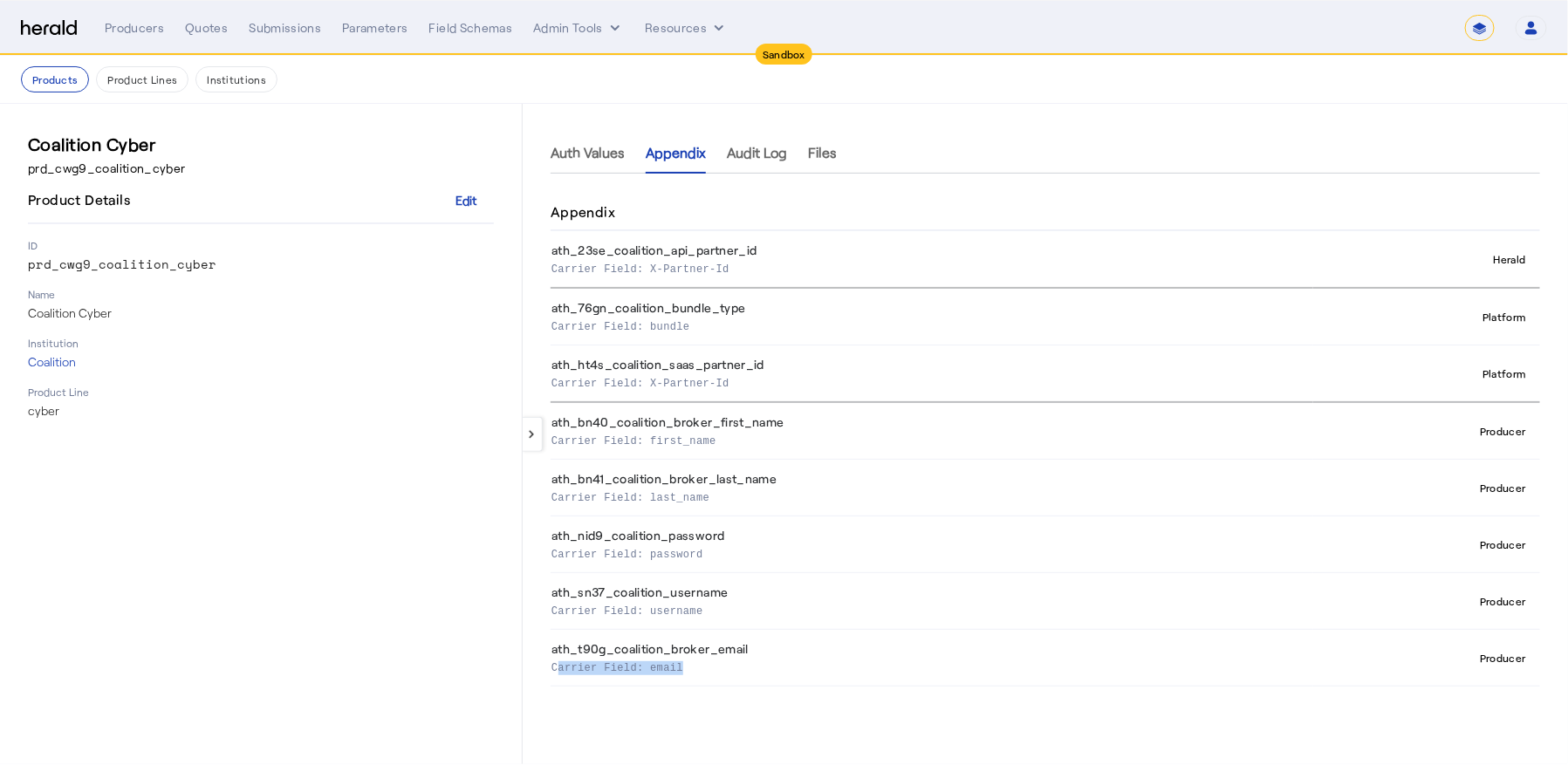 click on "Carrier Field: email" 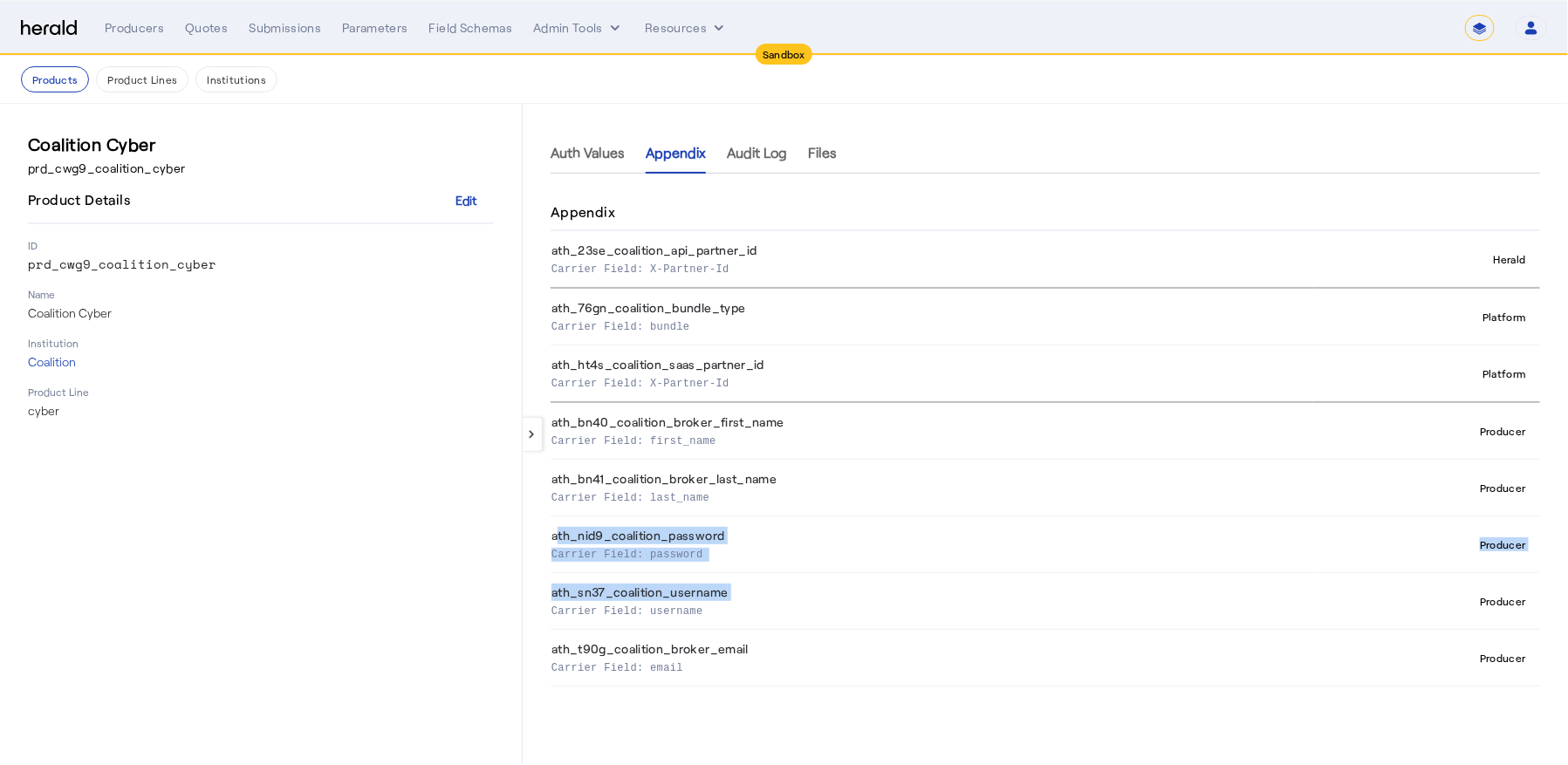 drag, startPoint x: 752, startPoint y: 600, endPoint x: 551, endPoint y: 530, distance: 212.84032 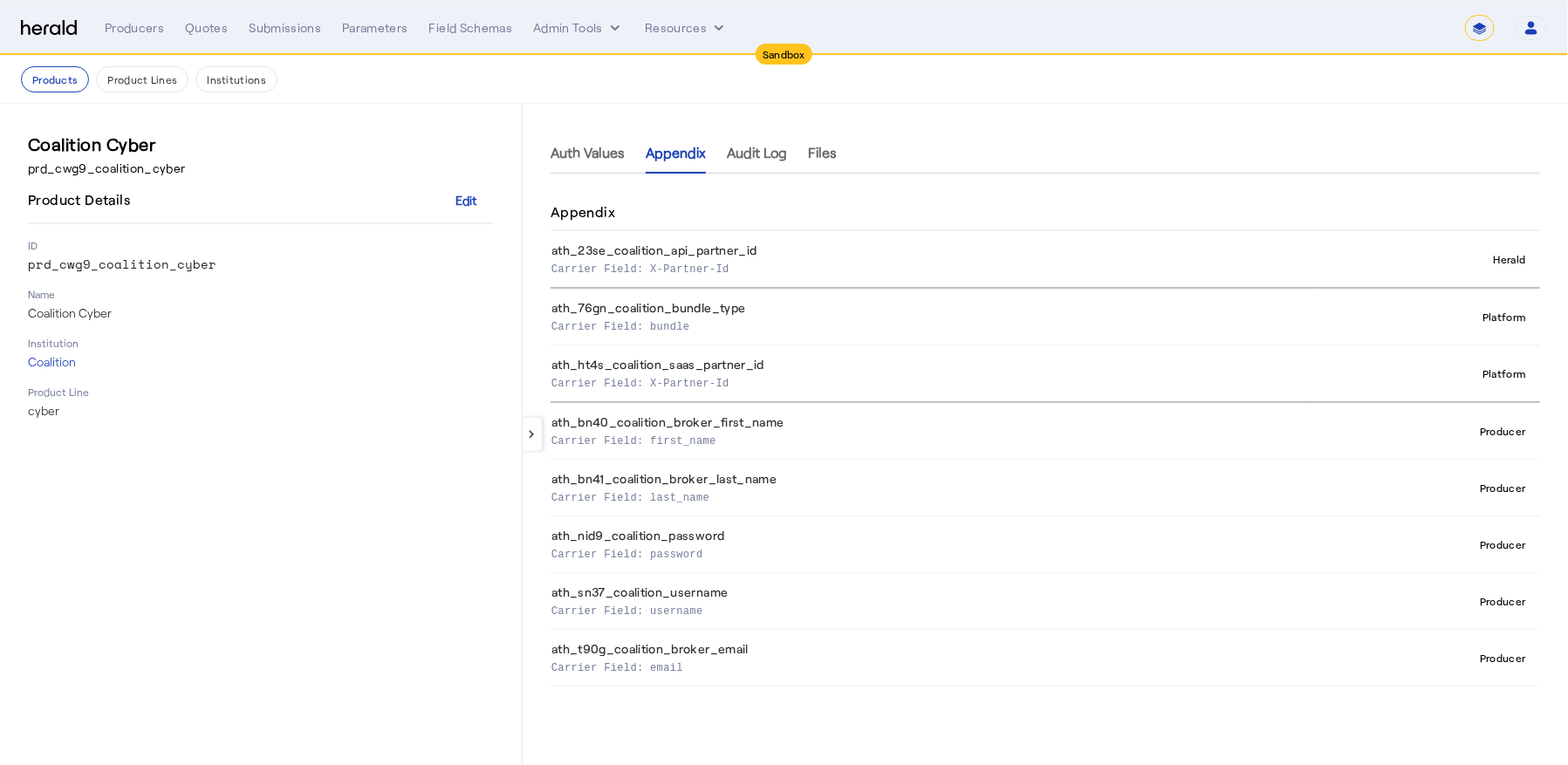 click on "[EMAIL]" 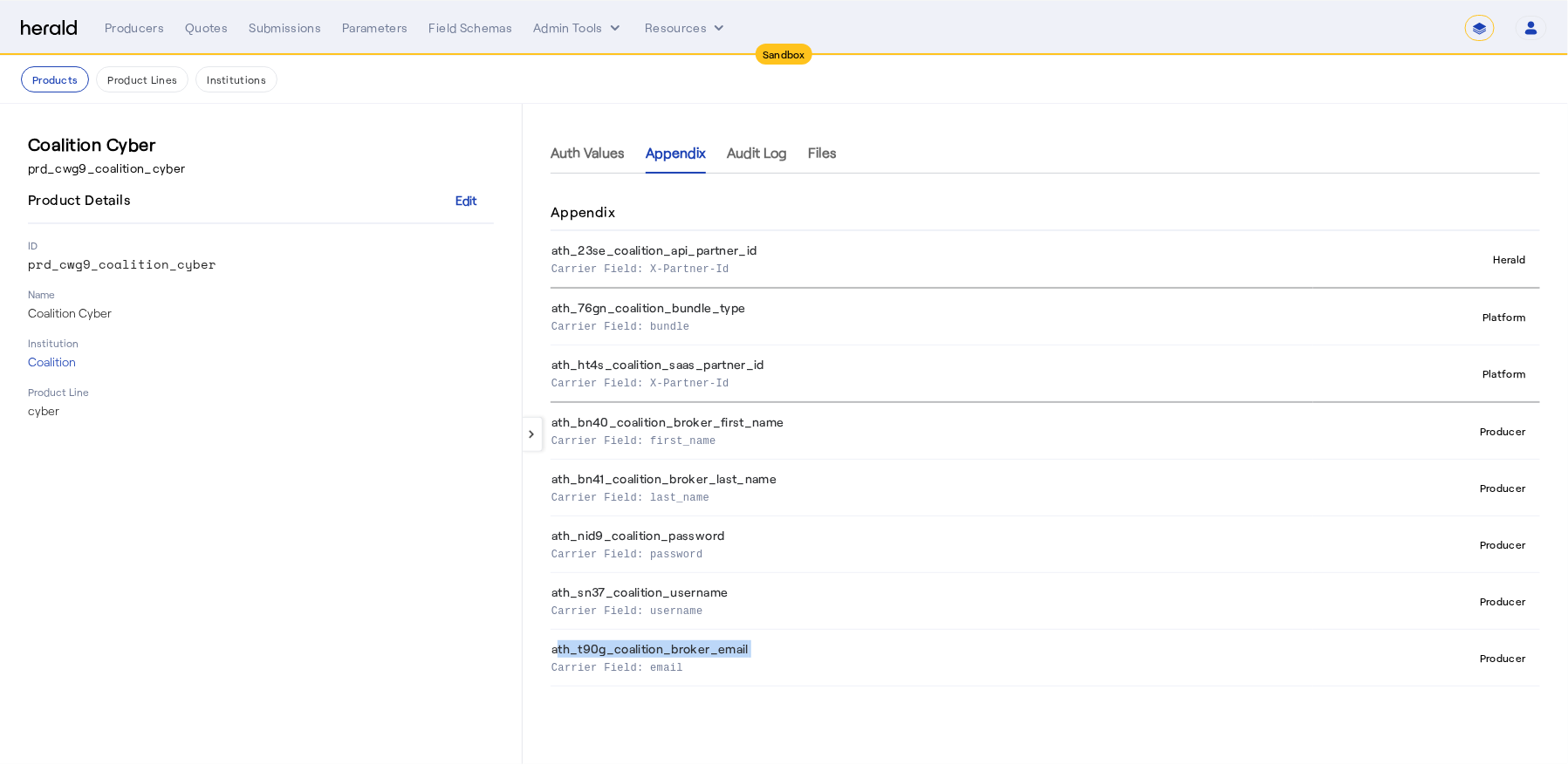 click on "[EMAIL]" 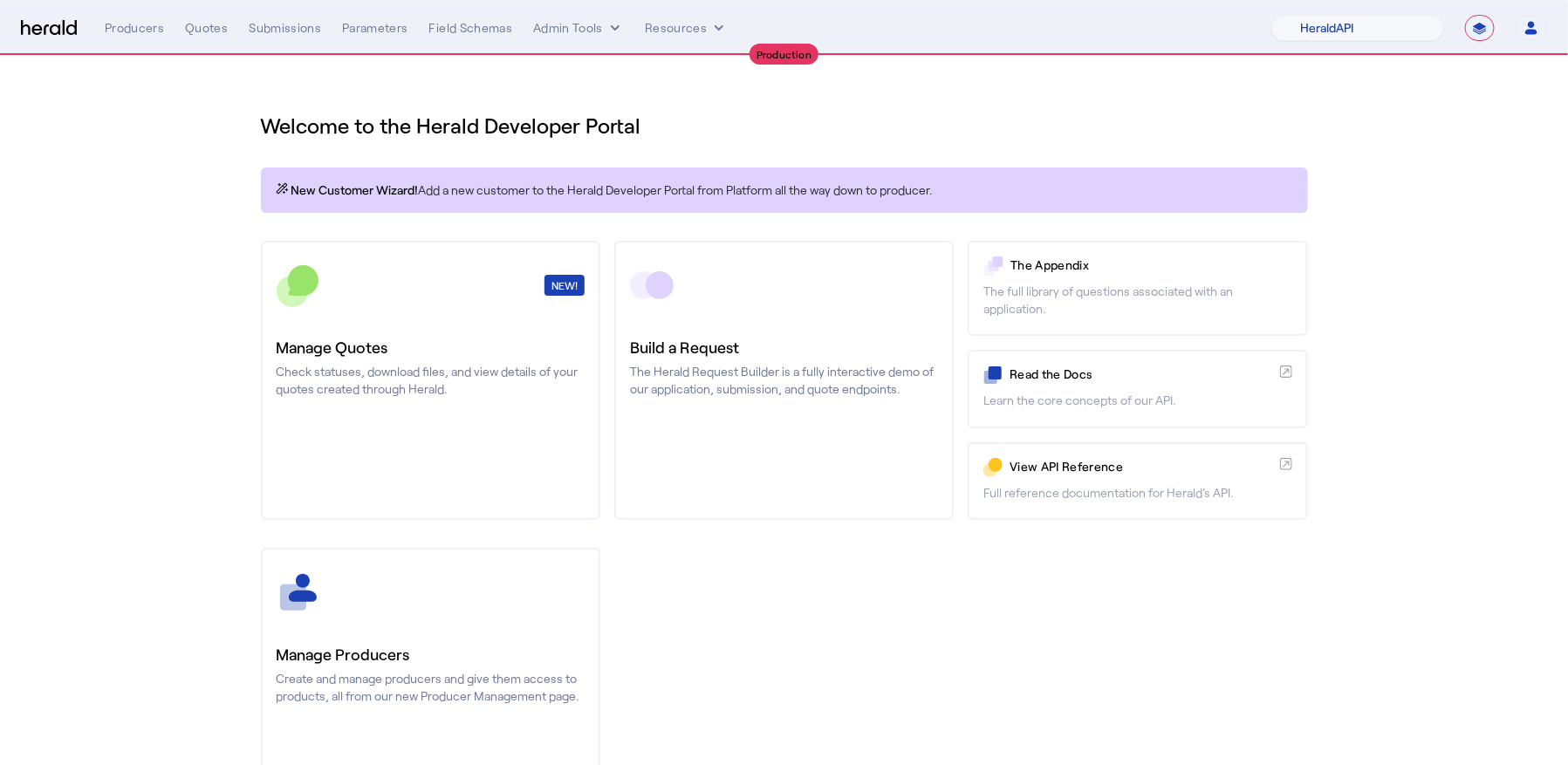 click on "**********" at bounding box center (825, 28) 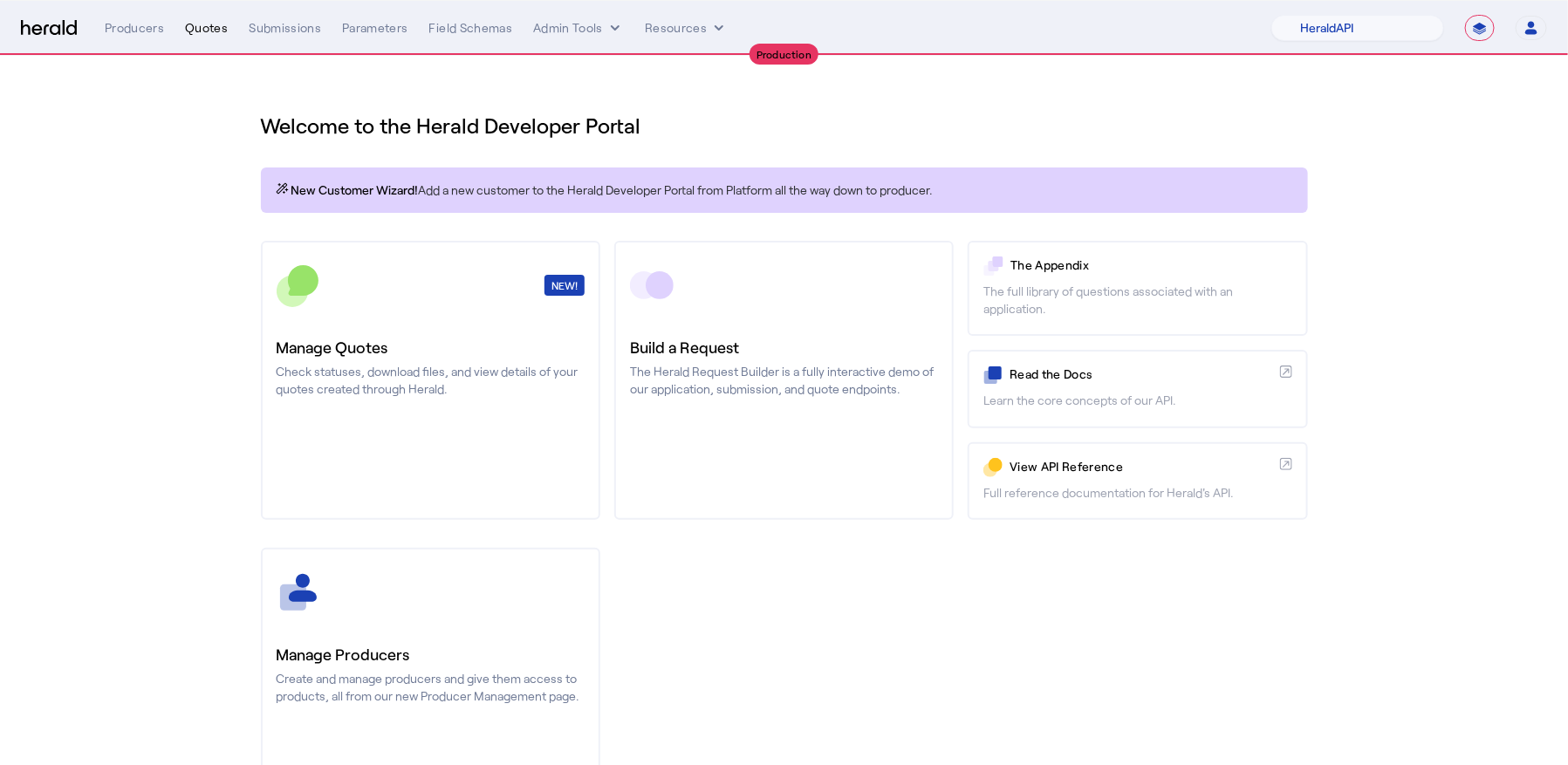 click on "Quotes" at bounding box center [206, 28] 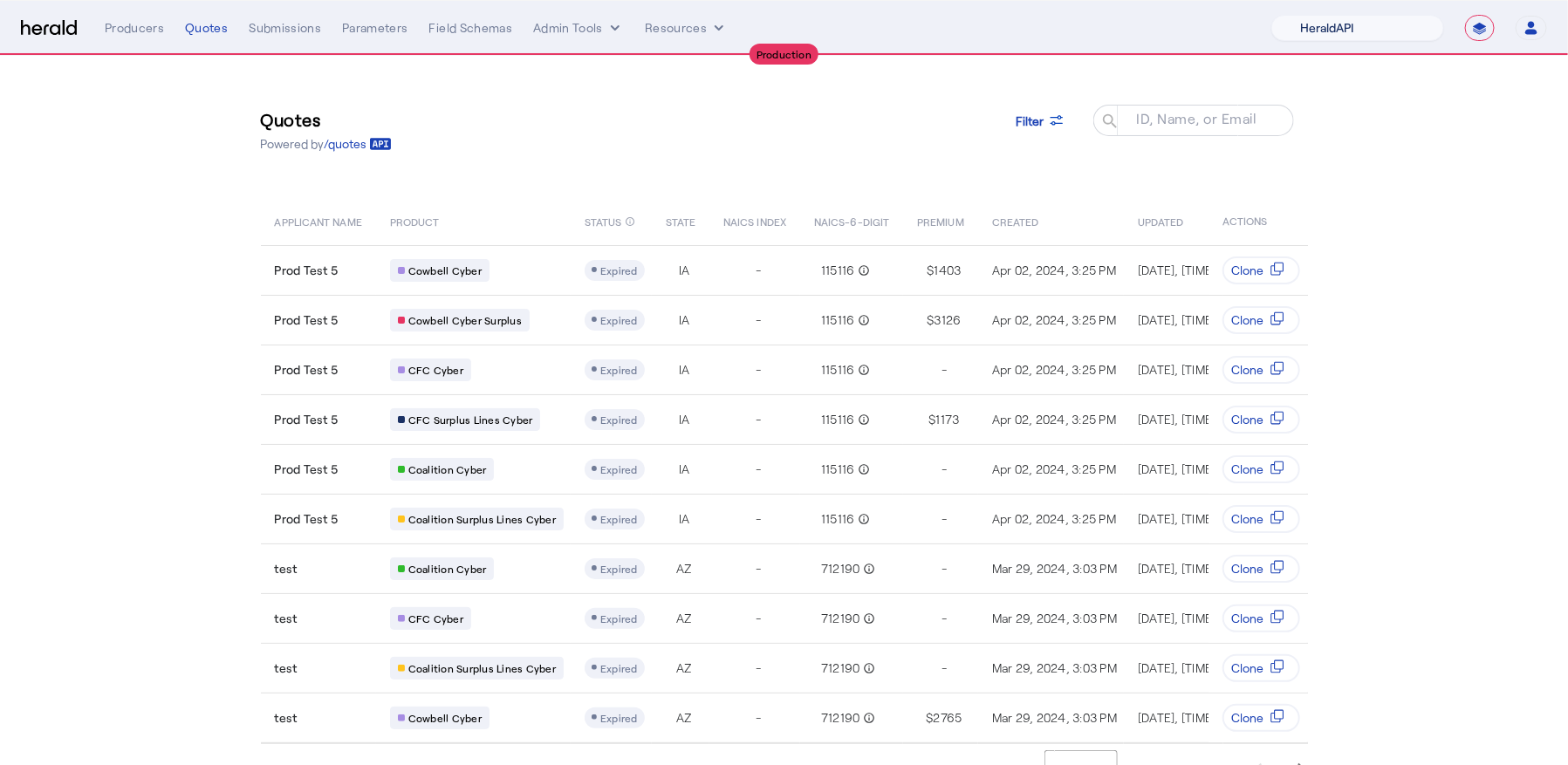 click on "1Fort   Billy   BindHQ   Bunker   CRC   Campus Coverage   Citadel   Fifthwall   Flow Specialty (Capitola)   Founder Shield   Growthmill   HIB Marketplace   HeraldAPI   Layr   Limit   Marsh   QuoteWell   Sayata Labs   Semsee   Stere   USI   Vouch   Zywave" at bounding box center [1358, 28] 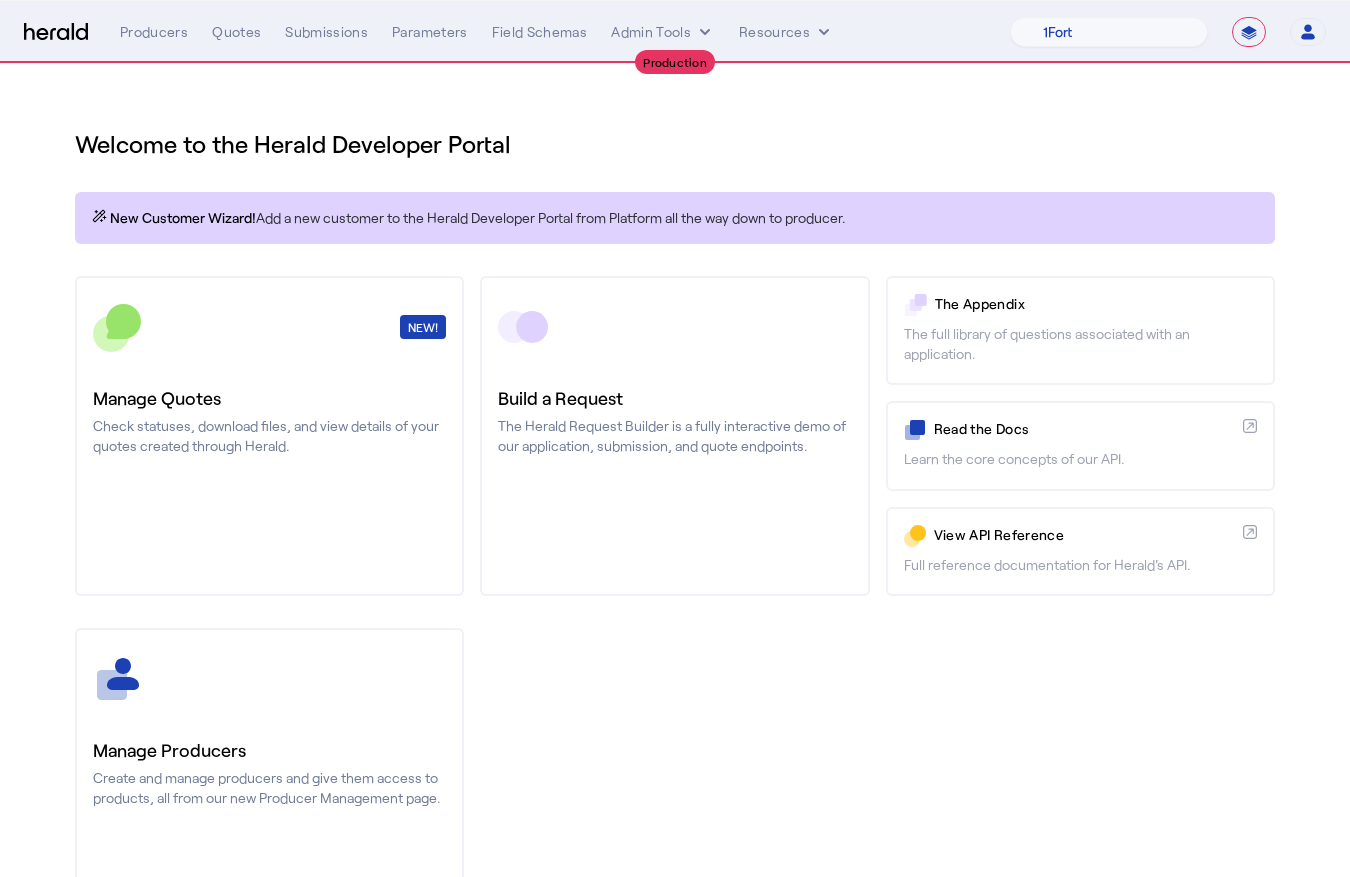 click on "Welcome to the Herald Developer Portal" at bounding box center [675, 144] 